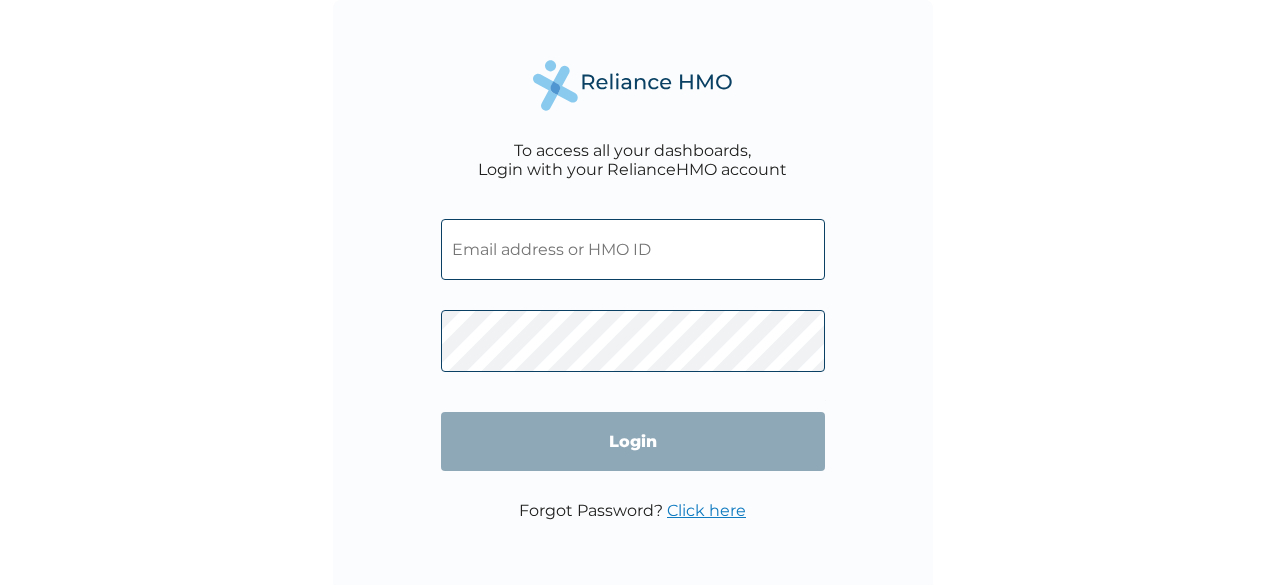 scroll, scrollTop: 0, scrollLeft: 0, axis: both 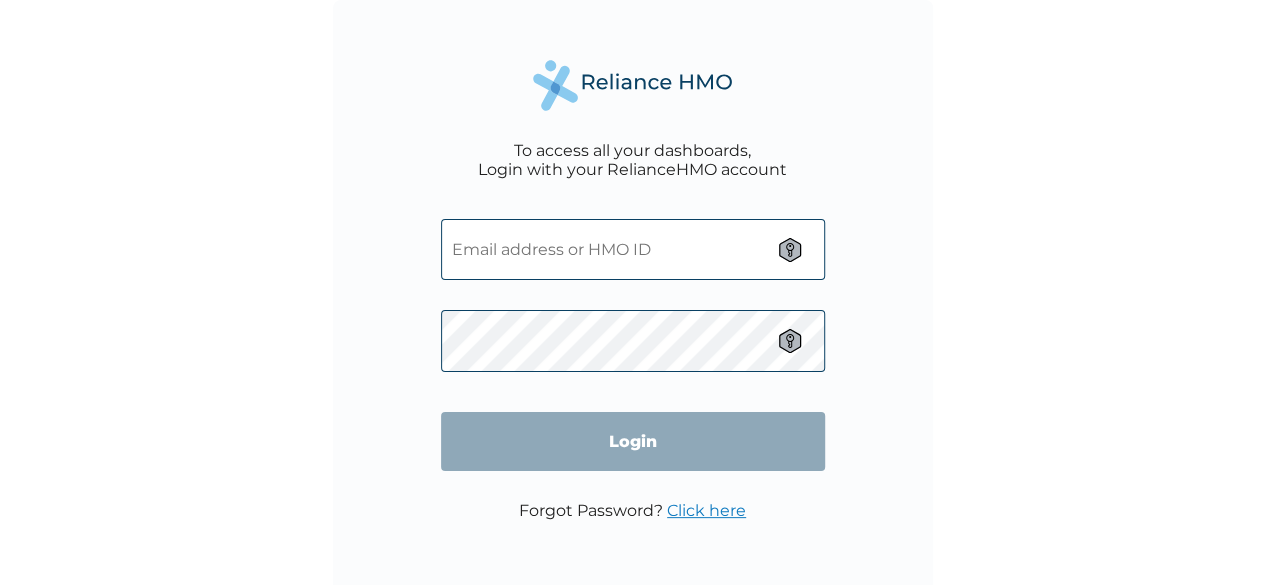 click at bounding box center (633, 249) 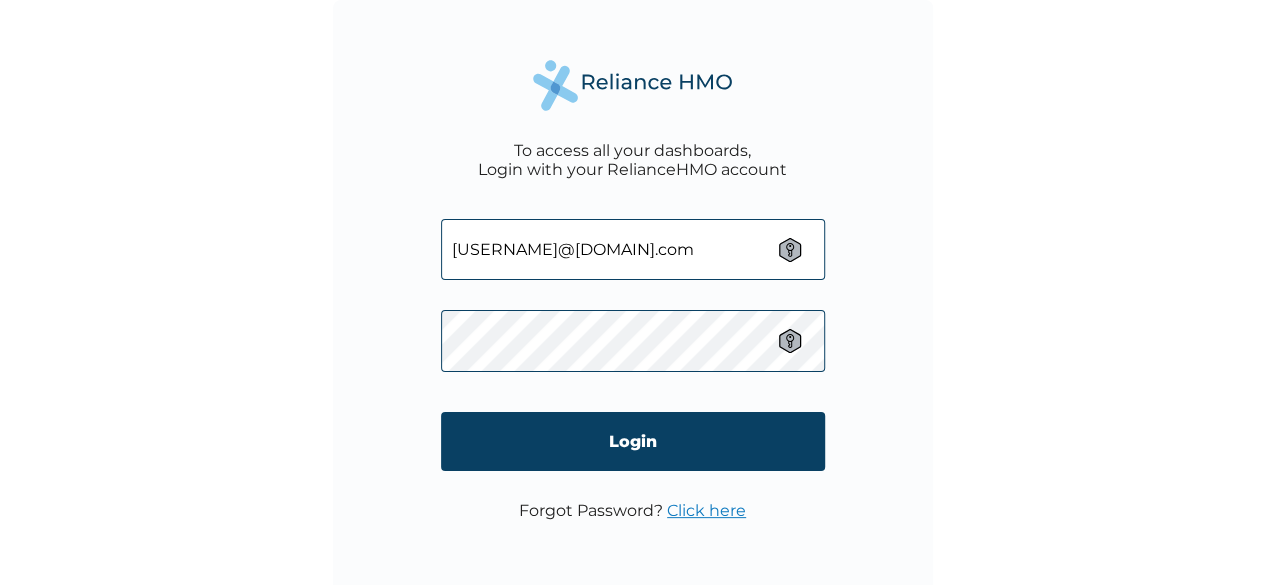 type on "[USERNAME]@[DOMAIN].com" 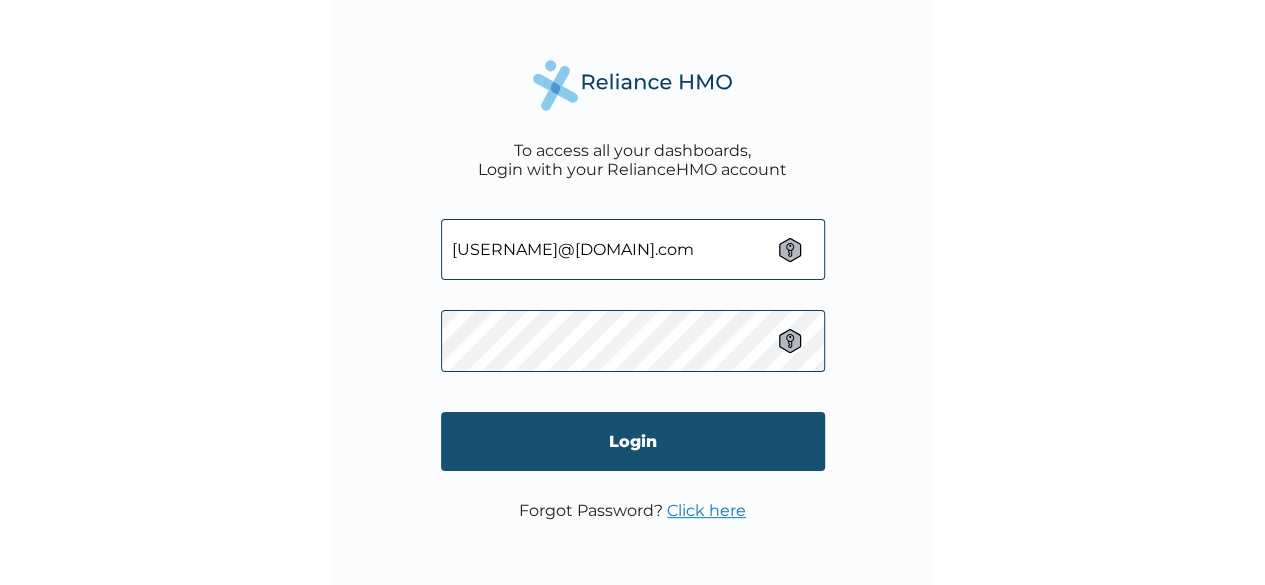 click on "Login" at bounding box center [633, 441] 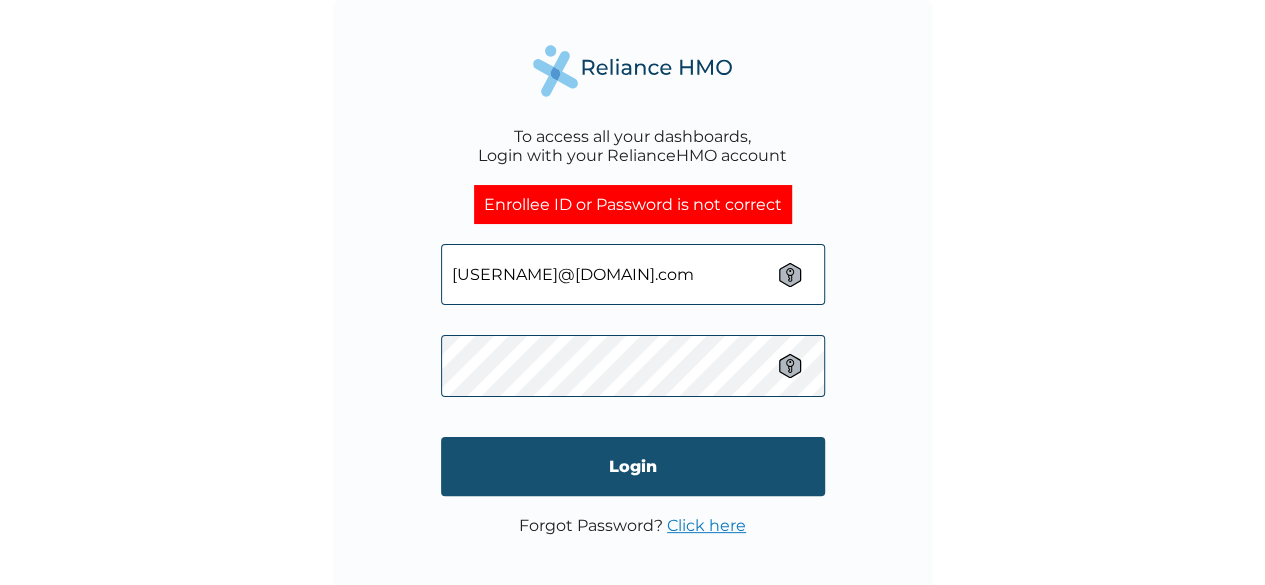 click on "Login" at bounding box center (633, 466) 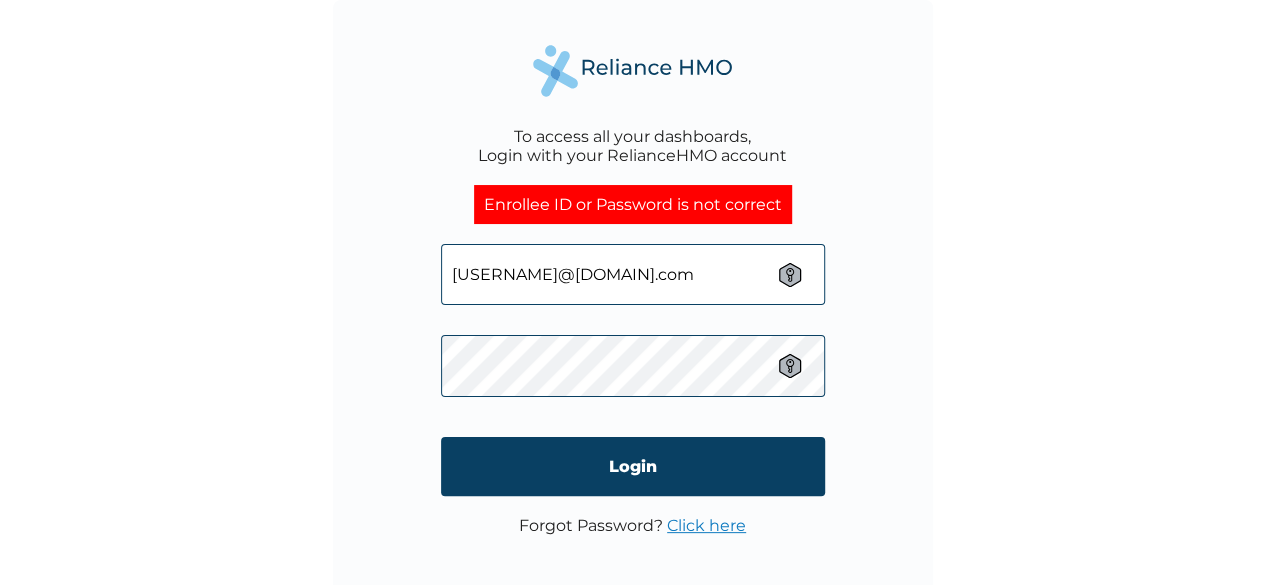 click on "To access all your dashboards, Login with your RelianceHMO account Enrollee ID or Password is not correct [USERNAME]@[DOMAIN].com Login Forgot Password?   Click here" at bounding box center (632, 292) 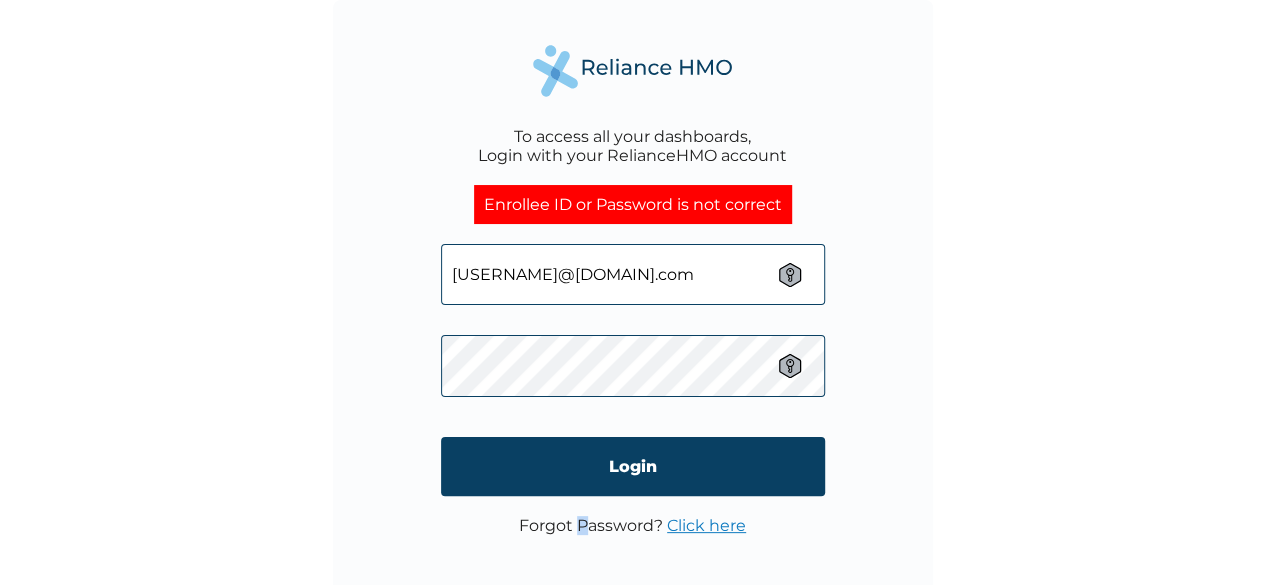 click on "Forgot Password?   Click here" at bounding box center [632, 525] 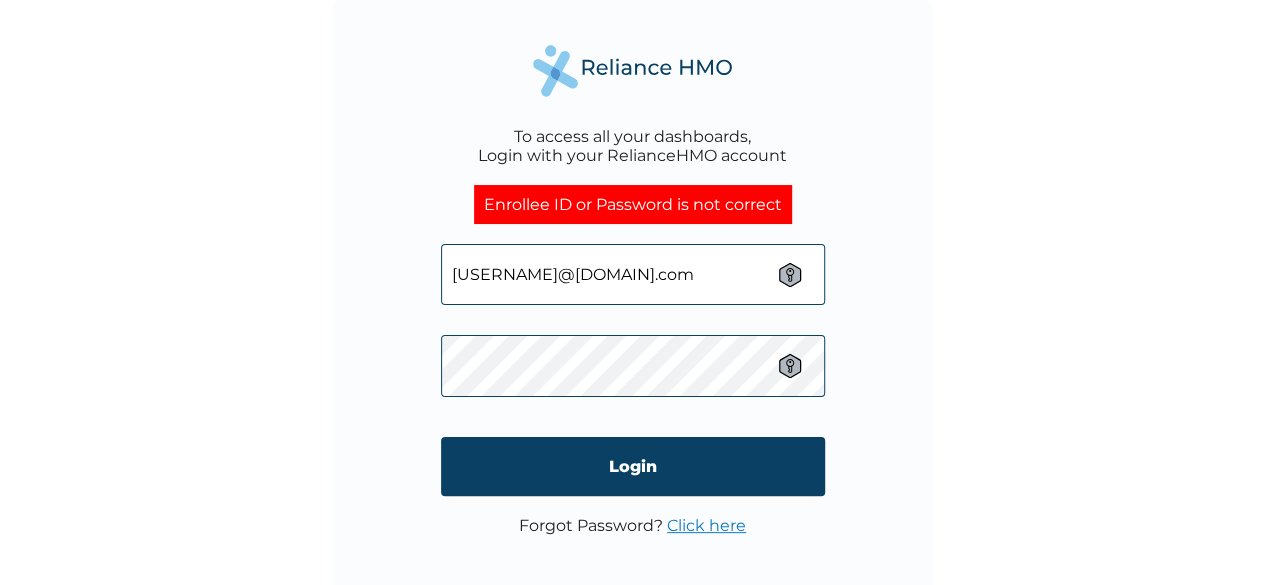 drag, startPoint x: 476, startPoint y: 536, endPoint x: 490, endPoint y: 529, distance: 15.652476 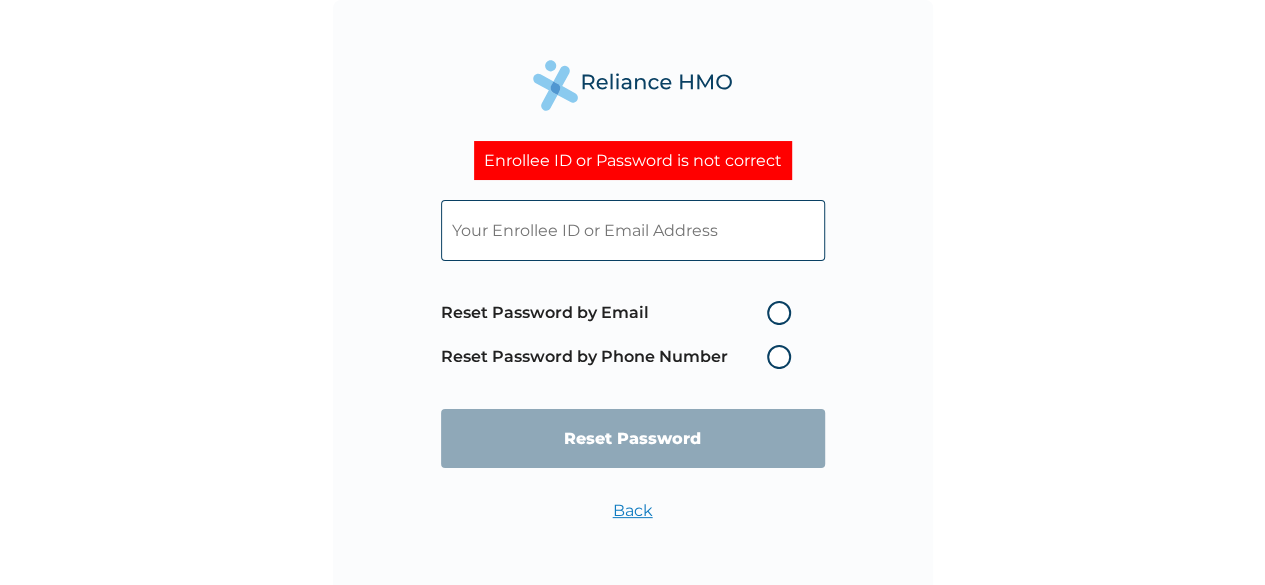click at bounding box center (633, 230) 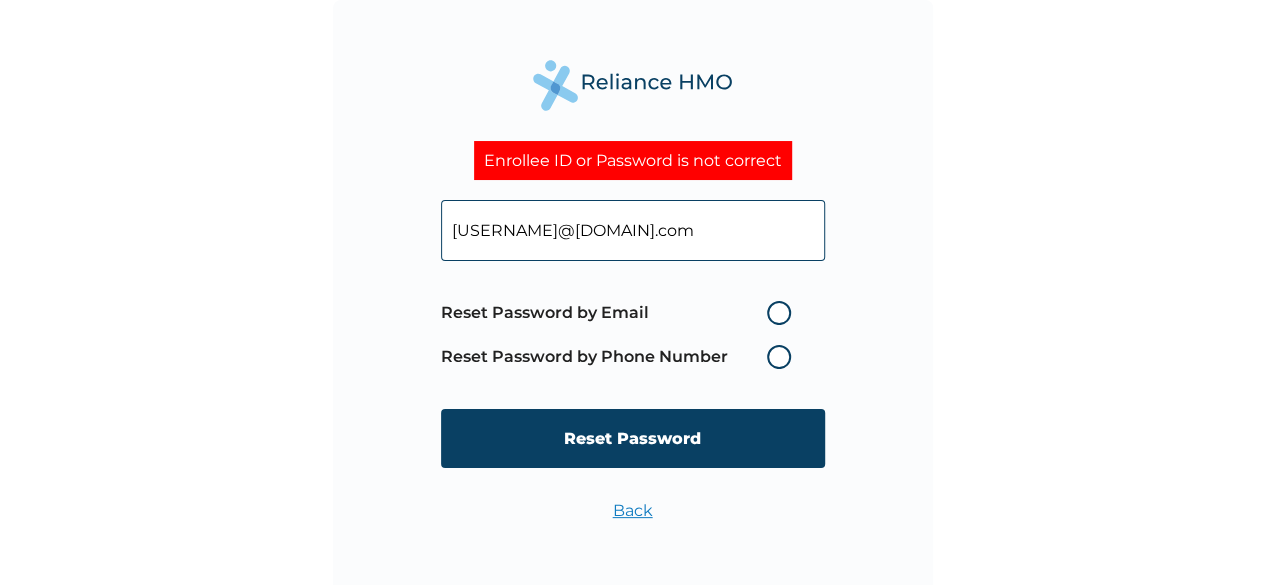 type on "[USERNAME]@[DOMAIN].com" 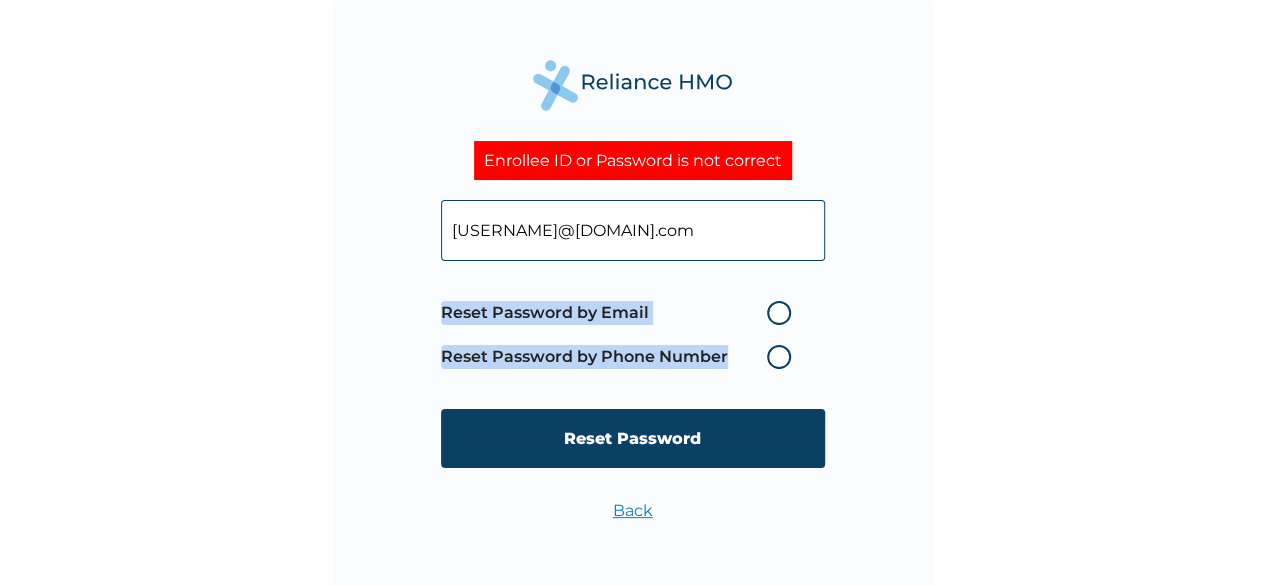 click on "Reset Password by Phone Number" at bounding box center (621, 357) 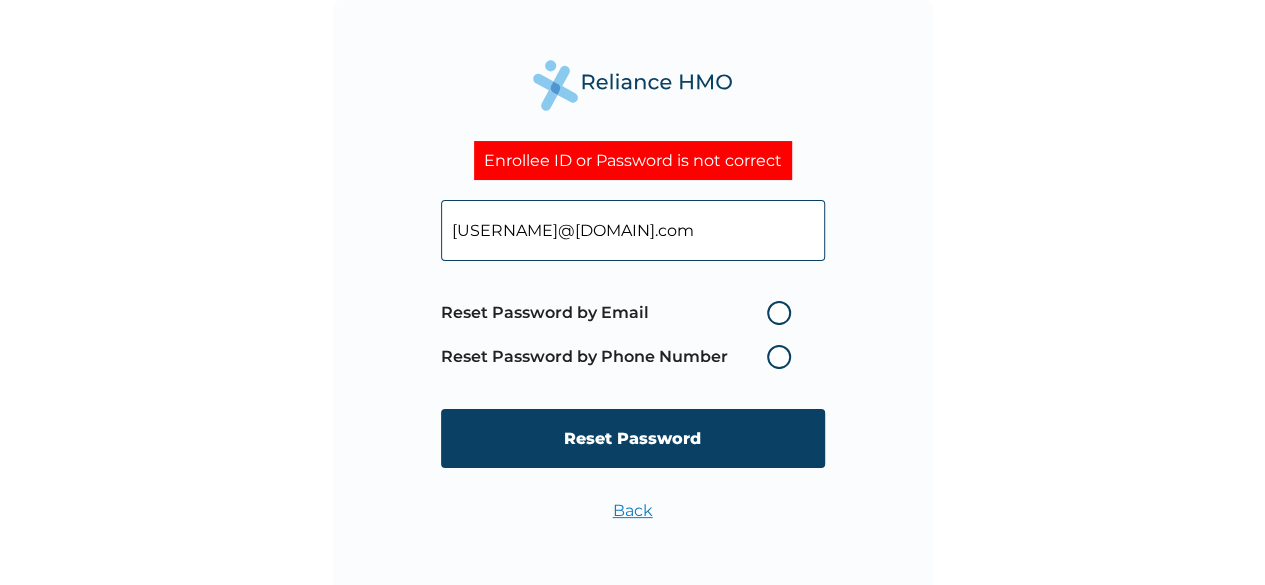 click on "[USERNAME]@[DOMAIN].com Reset Password by Email Reset Password by Phone Number Reset Password" at bounding box center [633, 334] 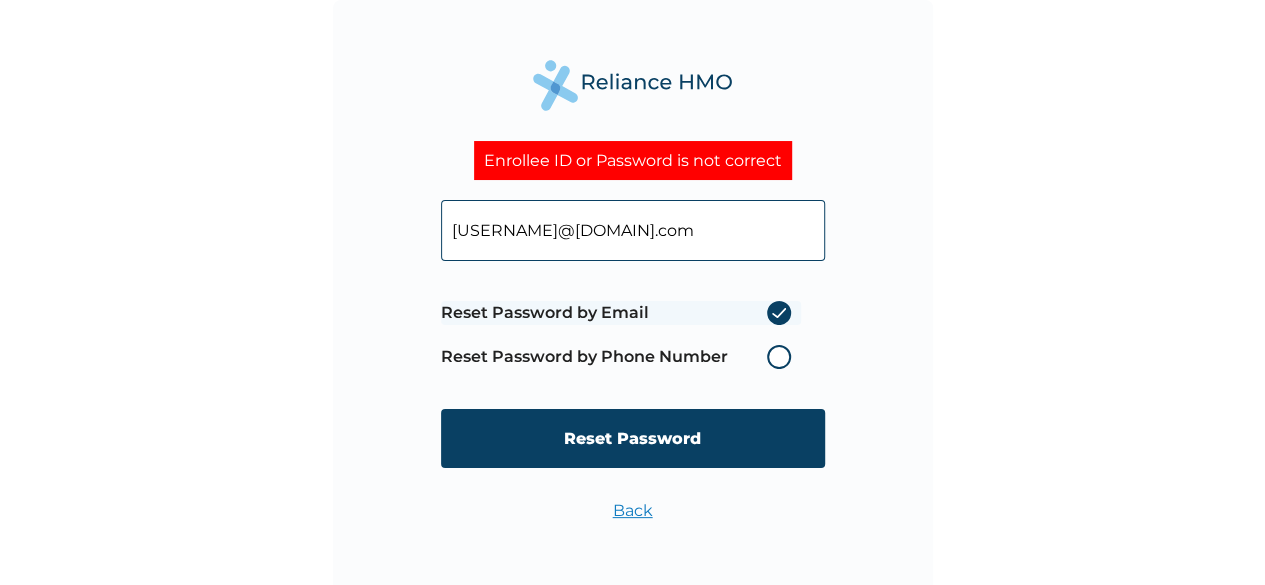 radio on "true" 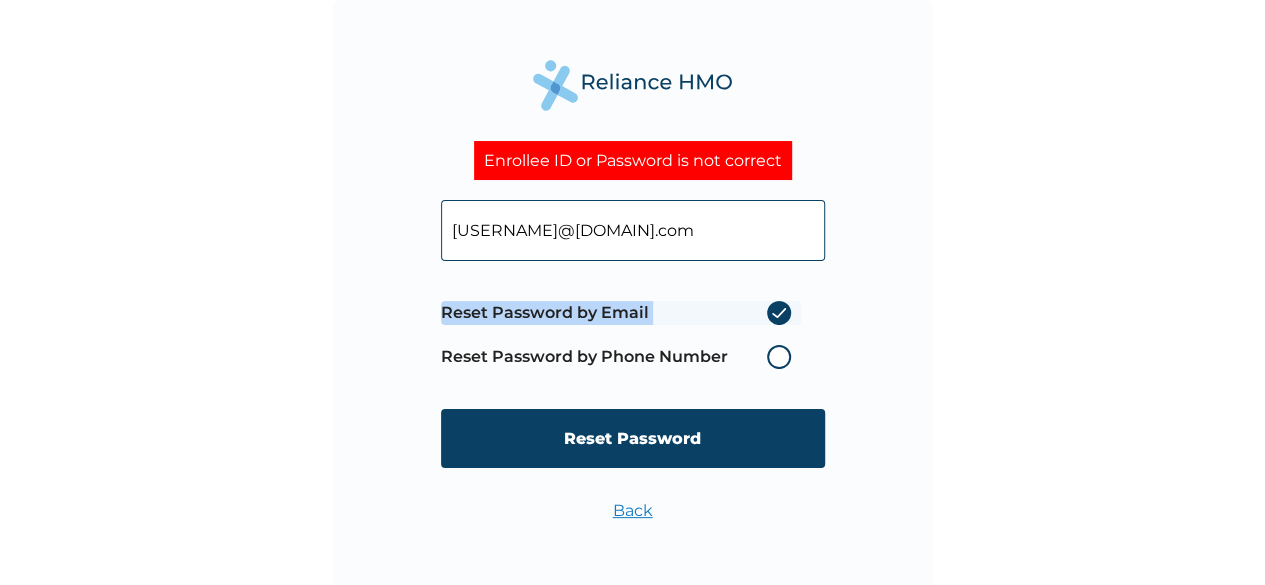 click on "Reset Password by Email" at bounding box center [621, 313] 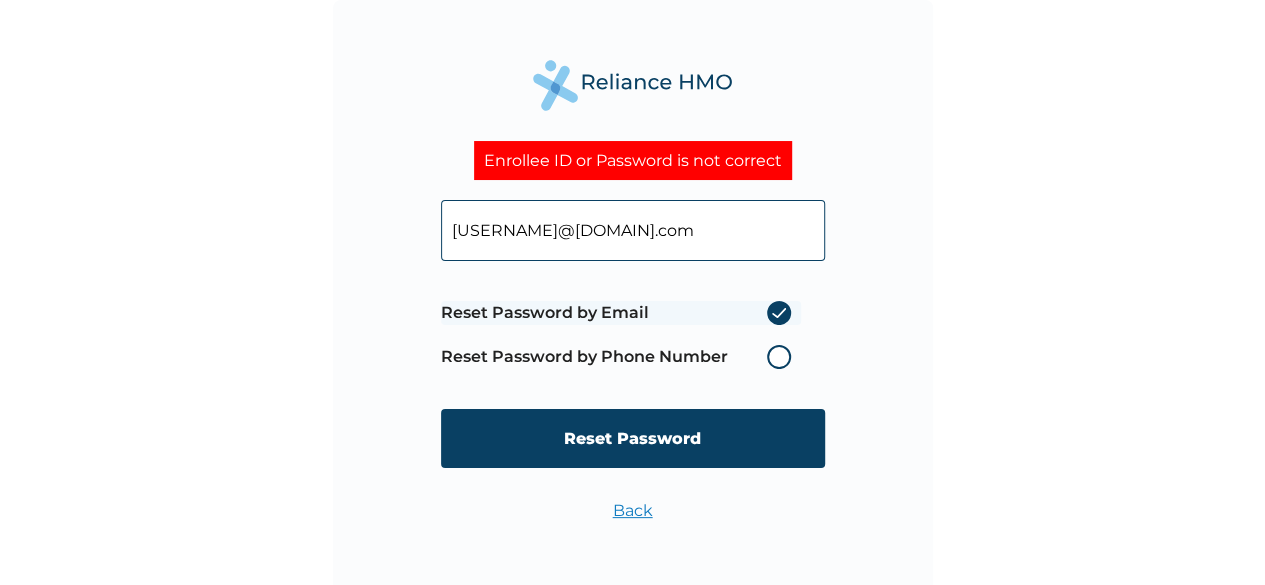 click on "Reset Password by Email" at bounding box center [621, 313] 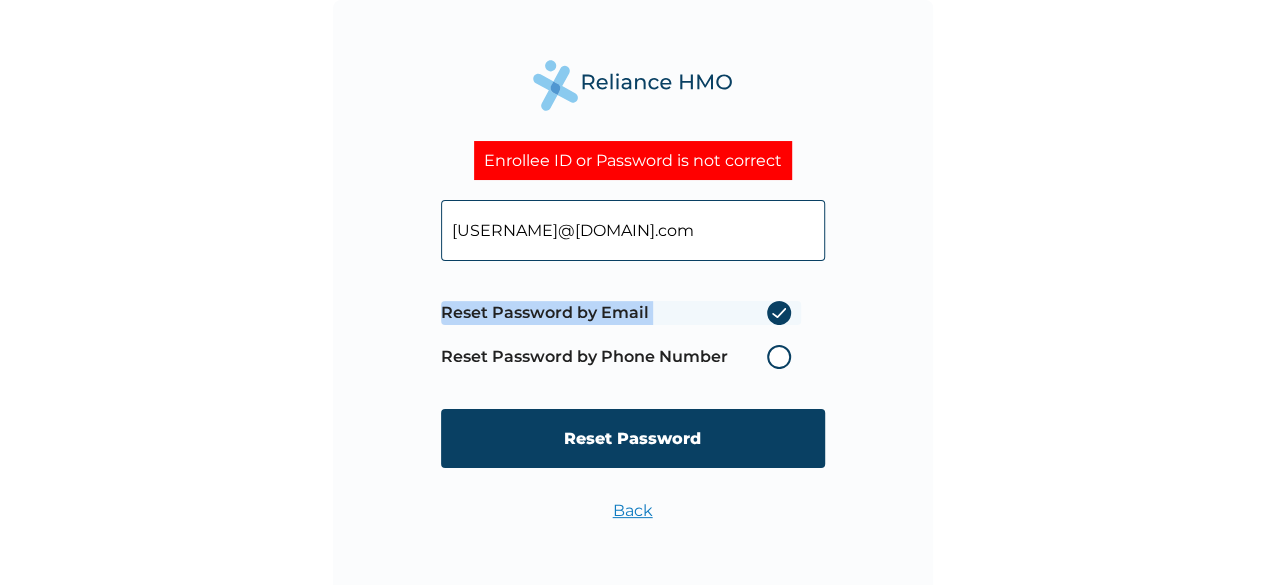 click on "Reset Password by Email" at bounding box center (621, 313) 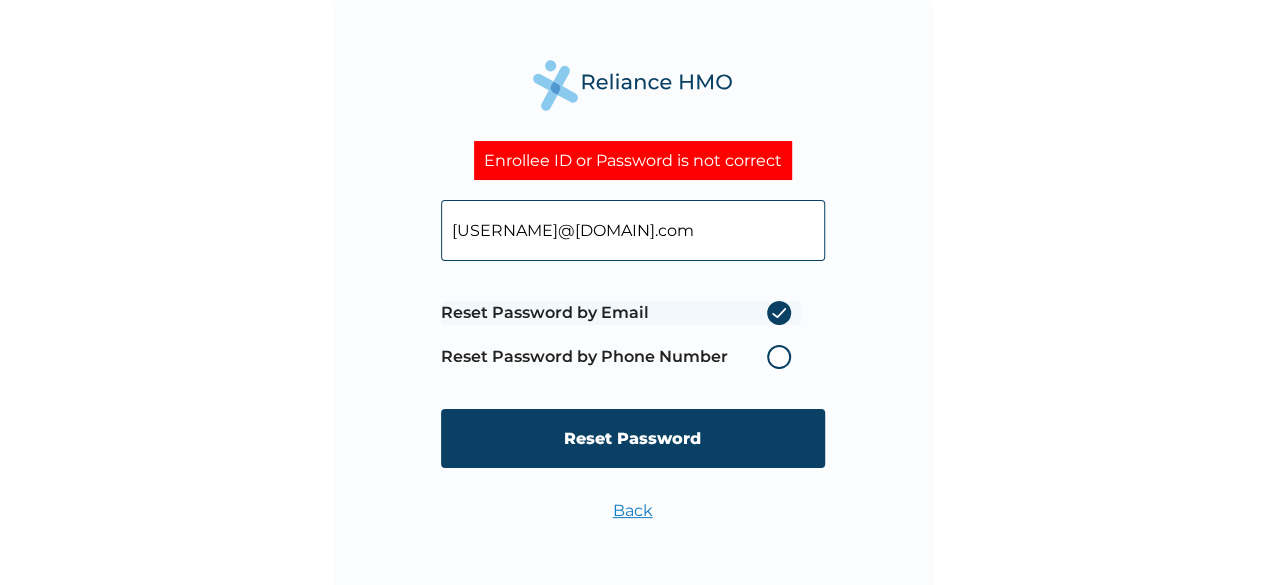 click on "Reset Password by Phone Number" at bounding box center [621, 357] 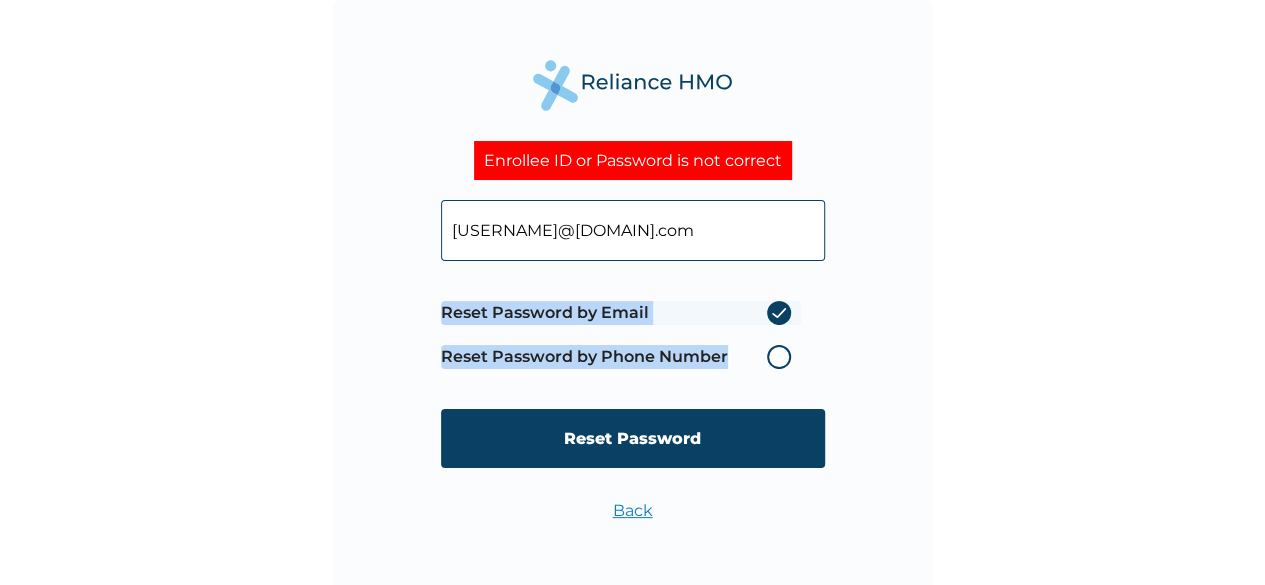 click on "Reset Password by Phone Number" at bounding box center (621, 357) 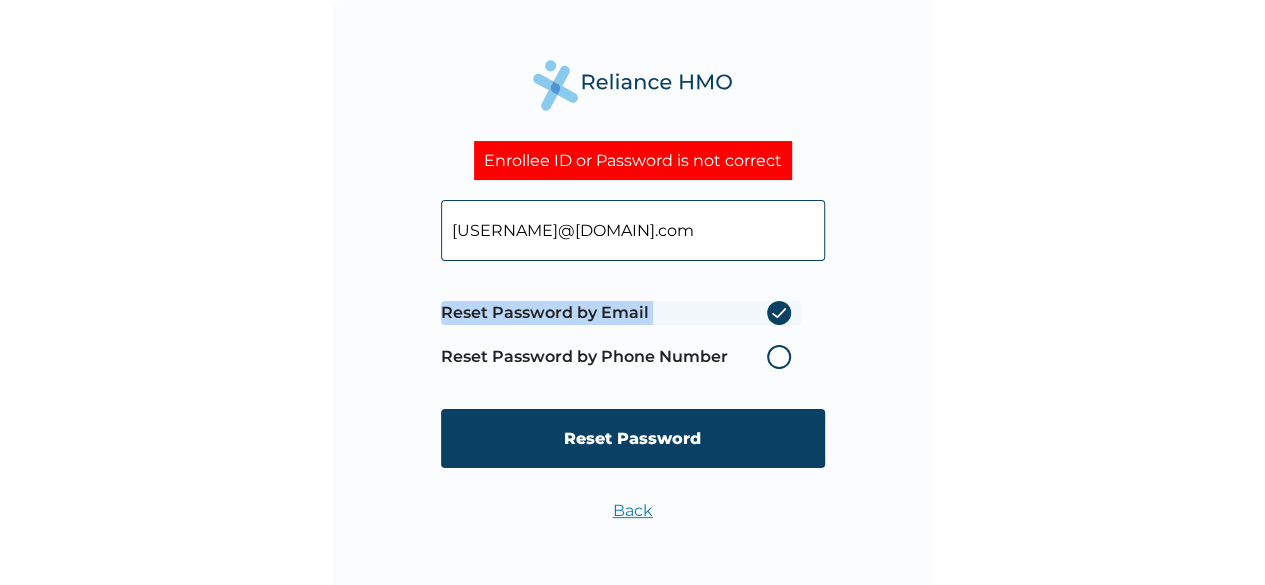 click on "Reset Password by Phone Number" at bounding box center (621, 357) 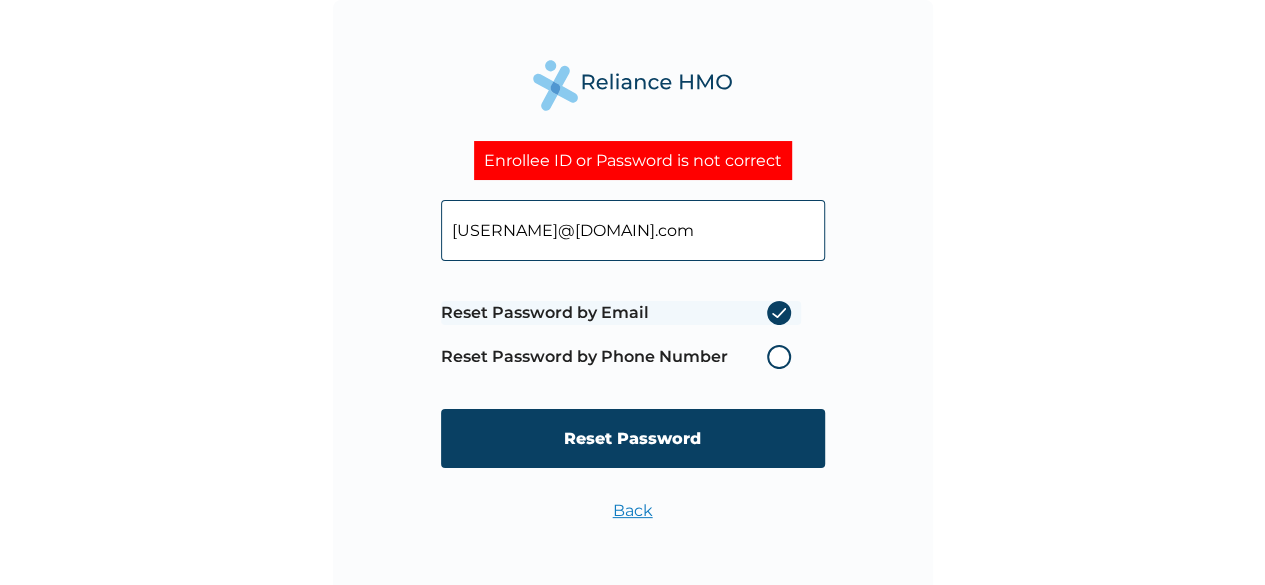 click on "Reset Password by Phone Number" at bounding box center [621, 357] 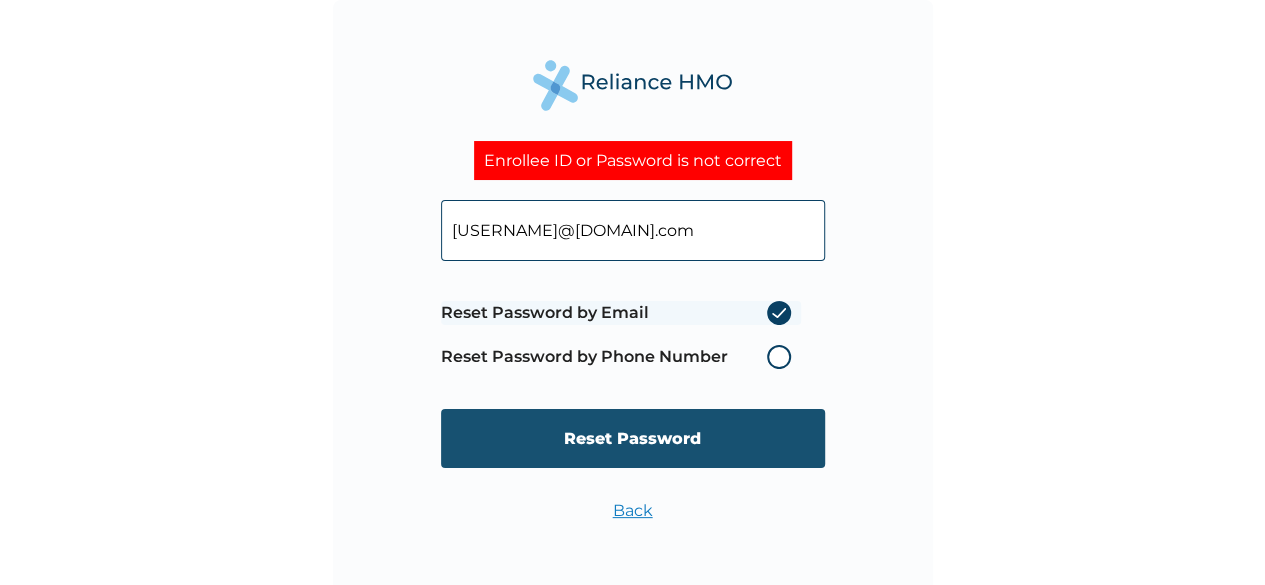 click on "Reset Password" at bounding box center (633, 438) 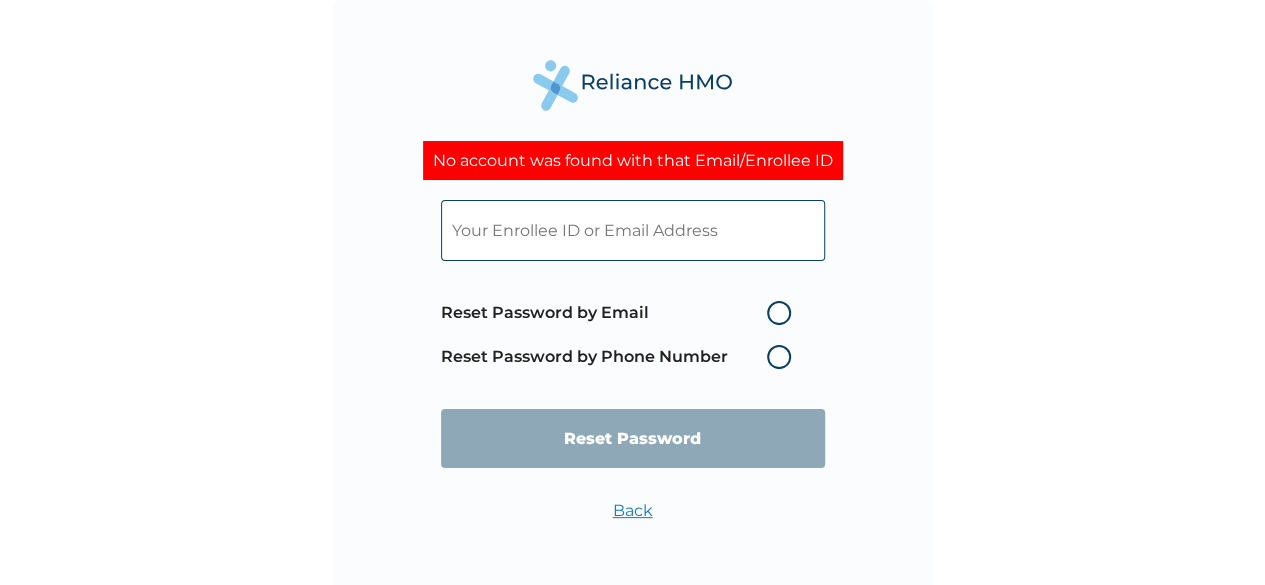 click at bounding box center [633, 230] 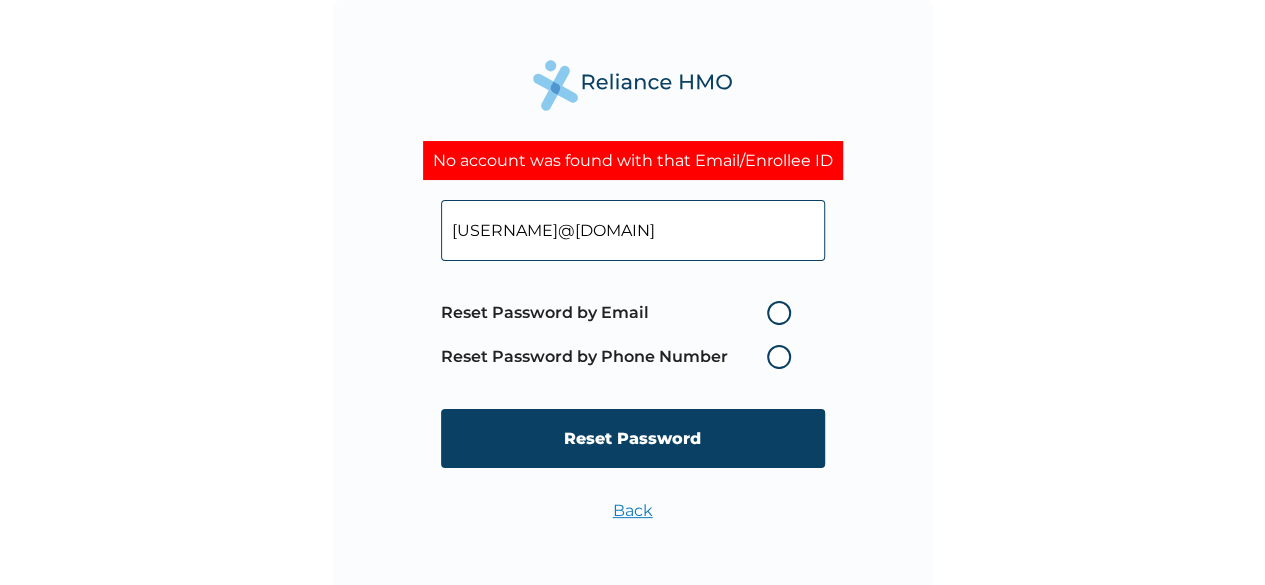click on "abk@d" at bounding box center (633, 230) 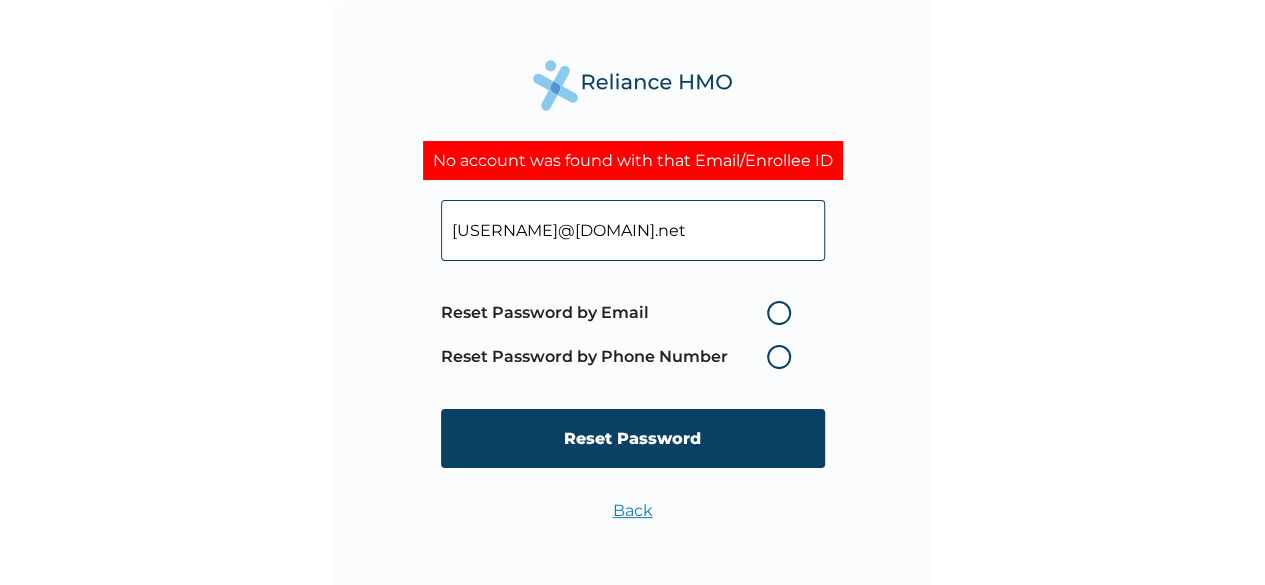 type on "abk@dolphintelecom.net" 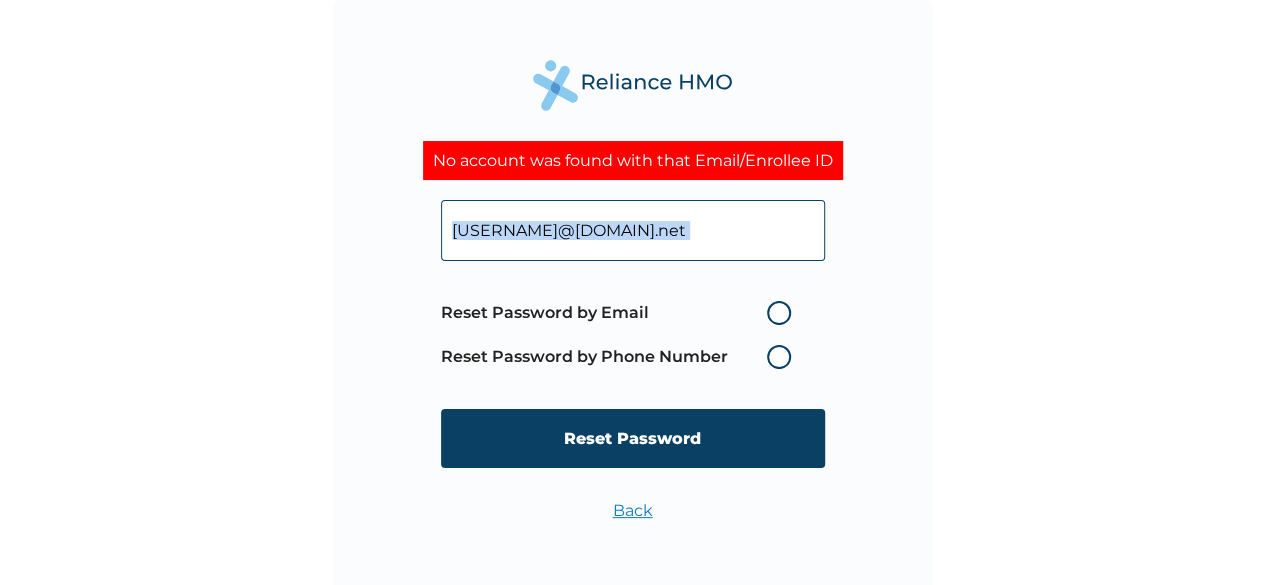 drag, startPoint x: 859, startPoint y: 231, endPoint x: 860, endPoint y: 245, distance: 14.035668 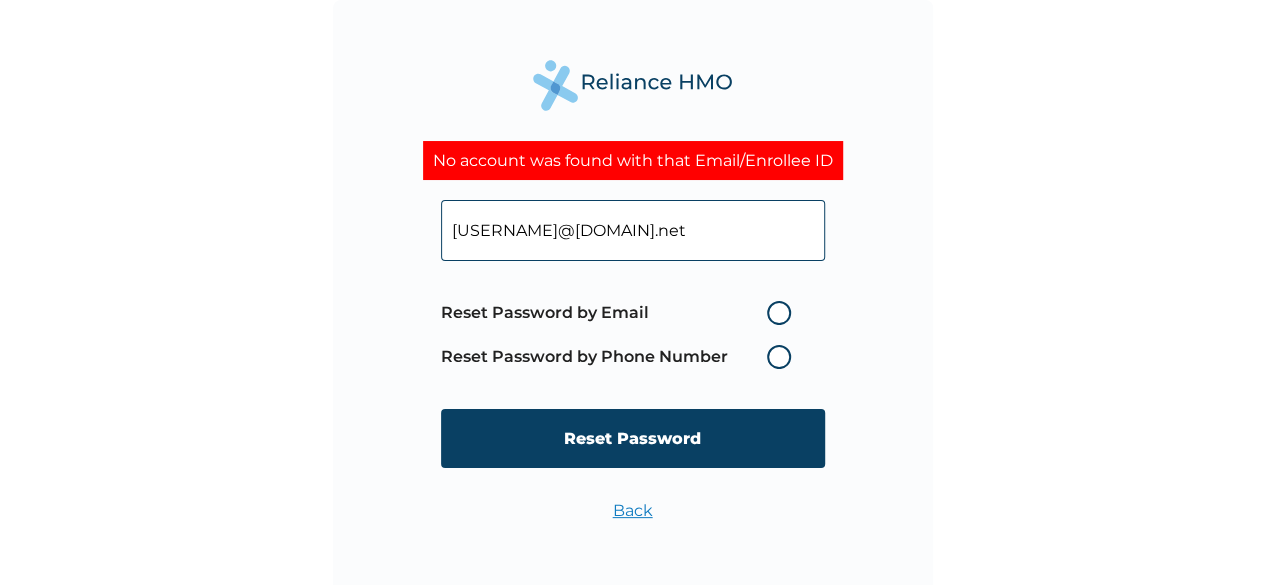 click on "No account was found with that Email/Enrollee ID abk@dolphintelecom.net Reset Password by Email Reset Password by Phone Number Reset Password   Back" at bounding box center (633, 300) 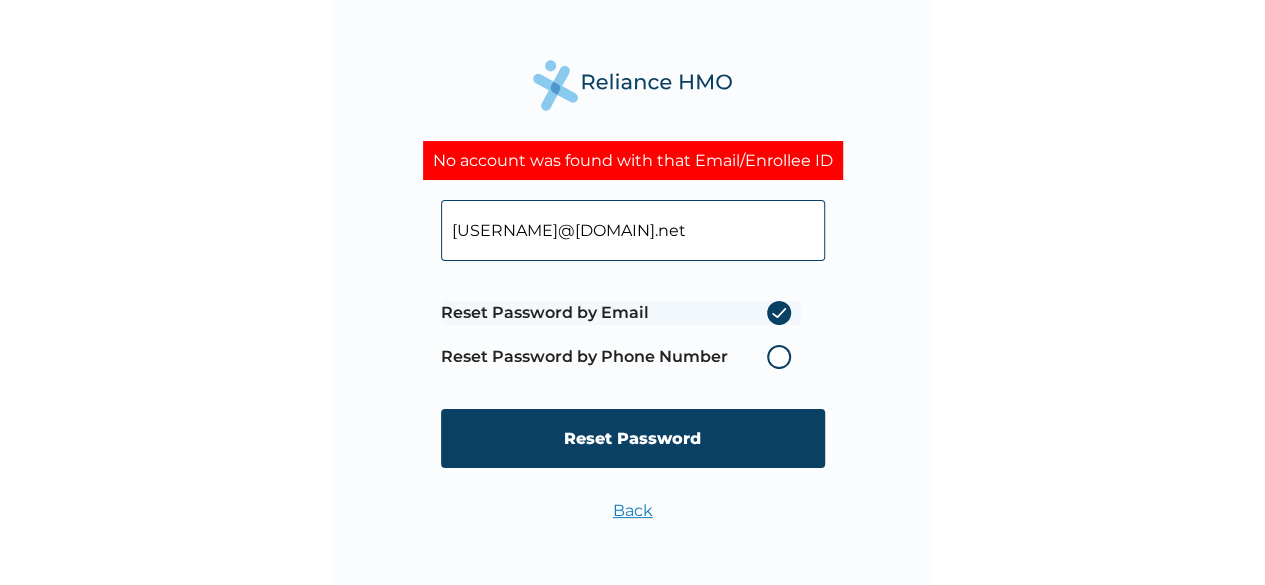 radio on "true" 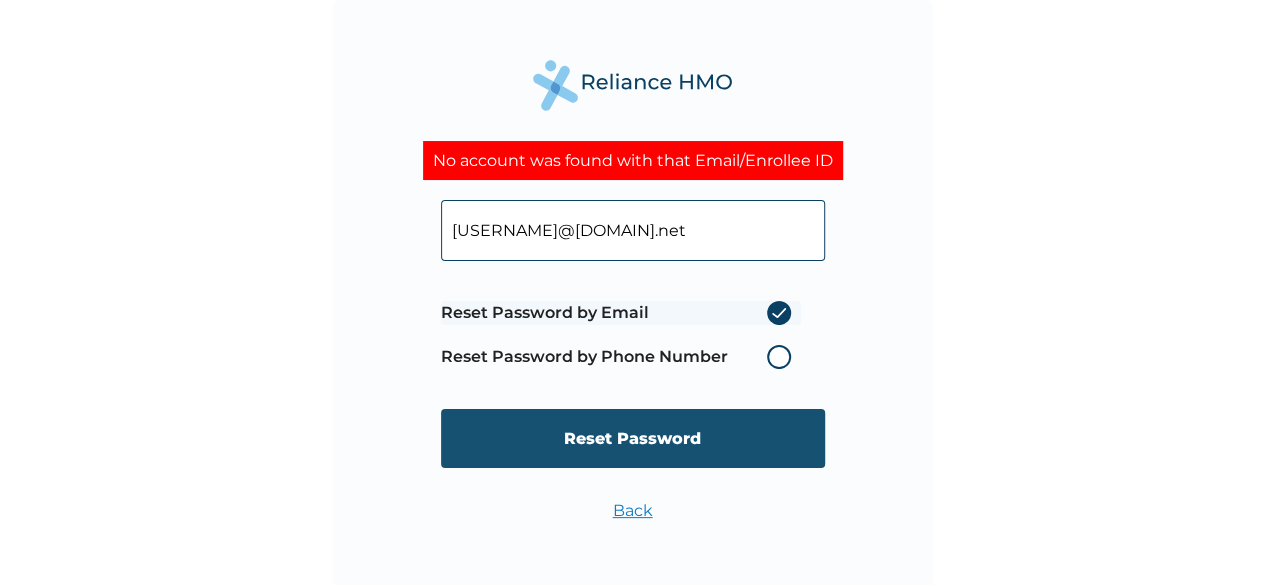 click on "Reset Password" at bounding box center (633, 438) 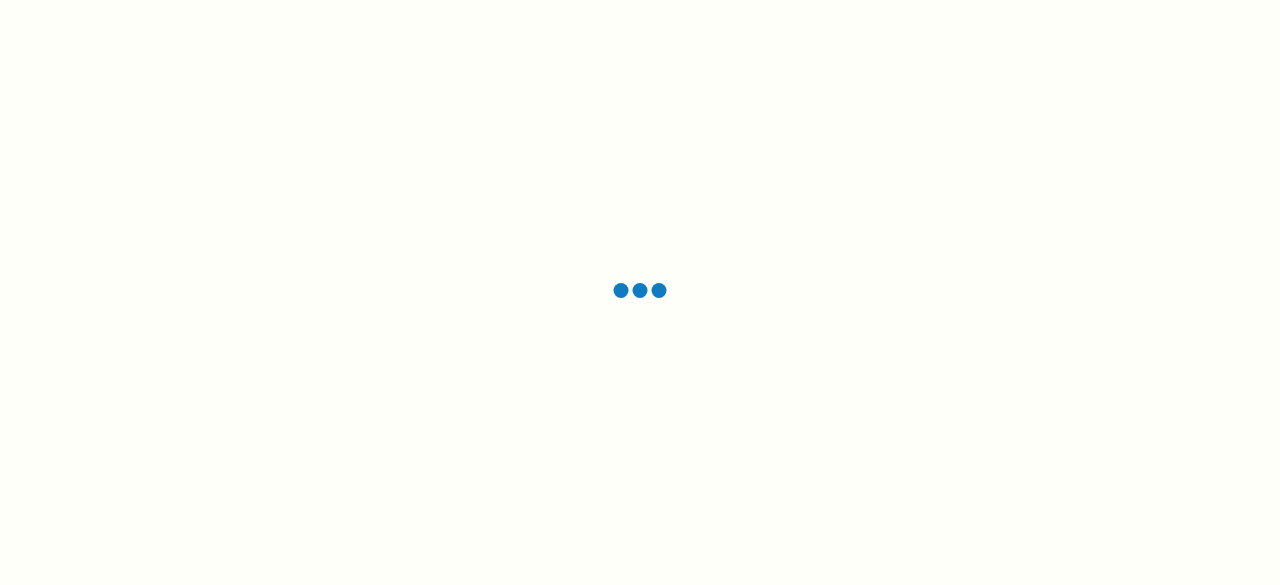 scroll, scrollTop: 0, scrollLeft: 0, axis: both 